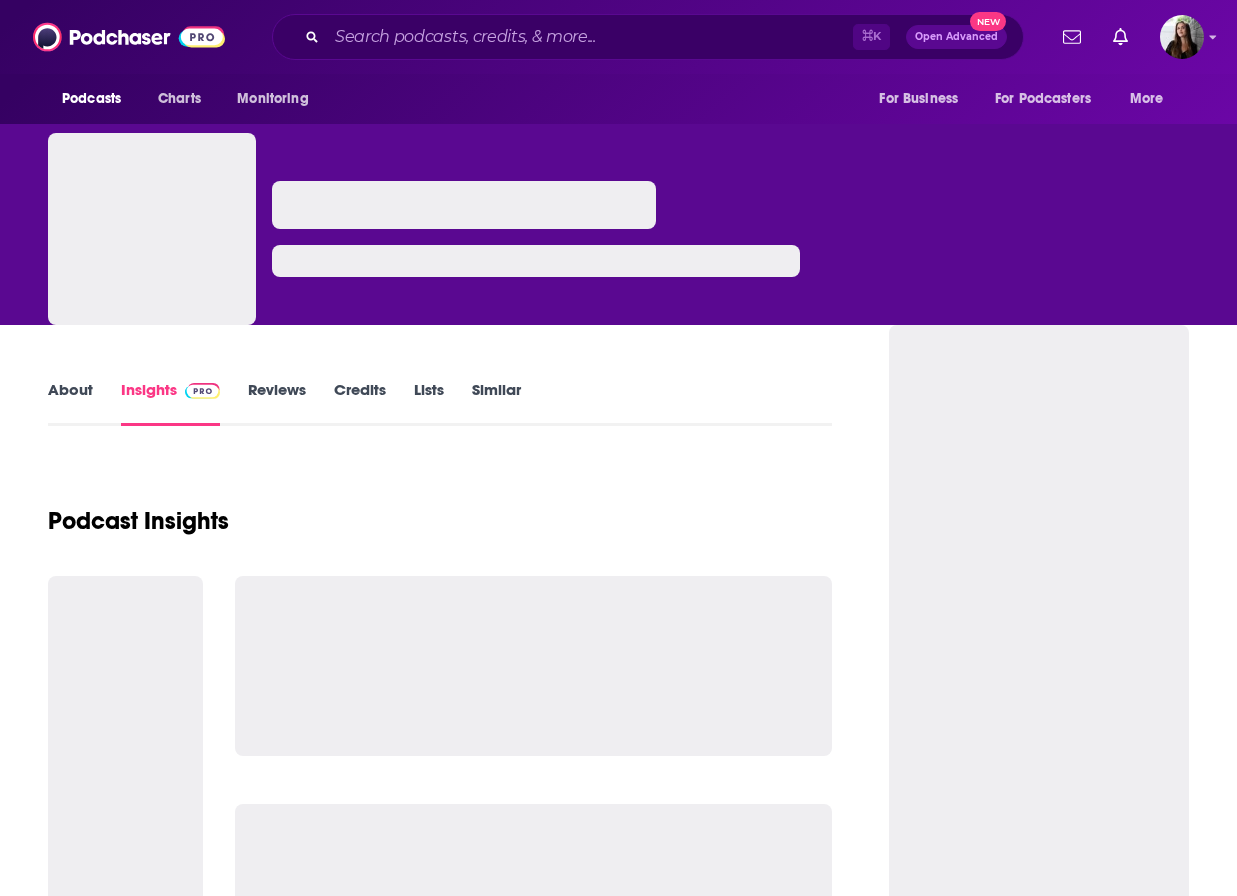 scroll, scrollTop: 0, scrollLeft: 0, axis: both 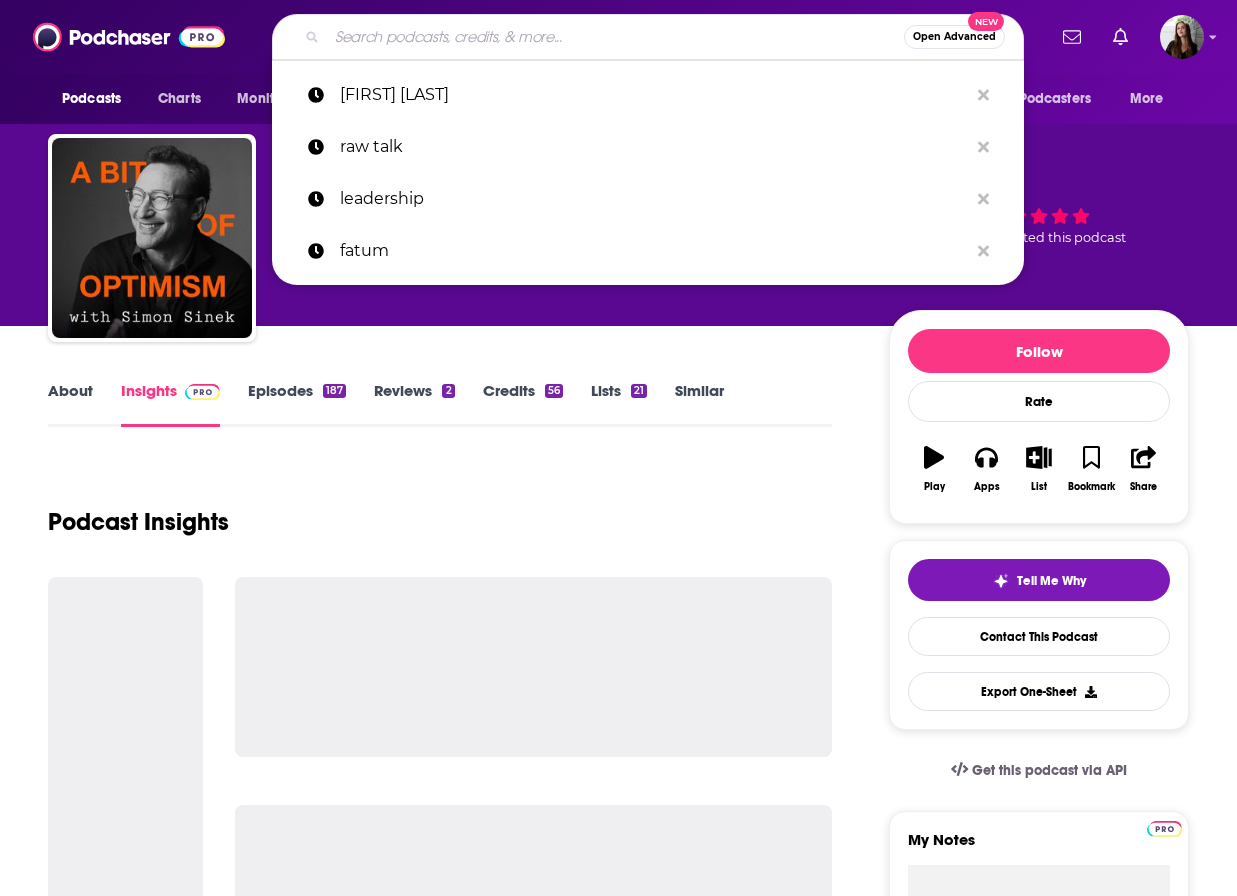 click at bounding box center (615, 37) 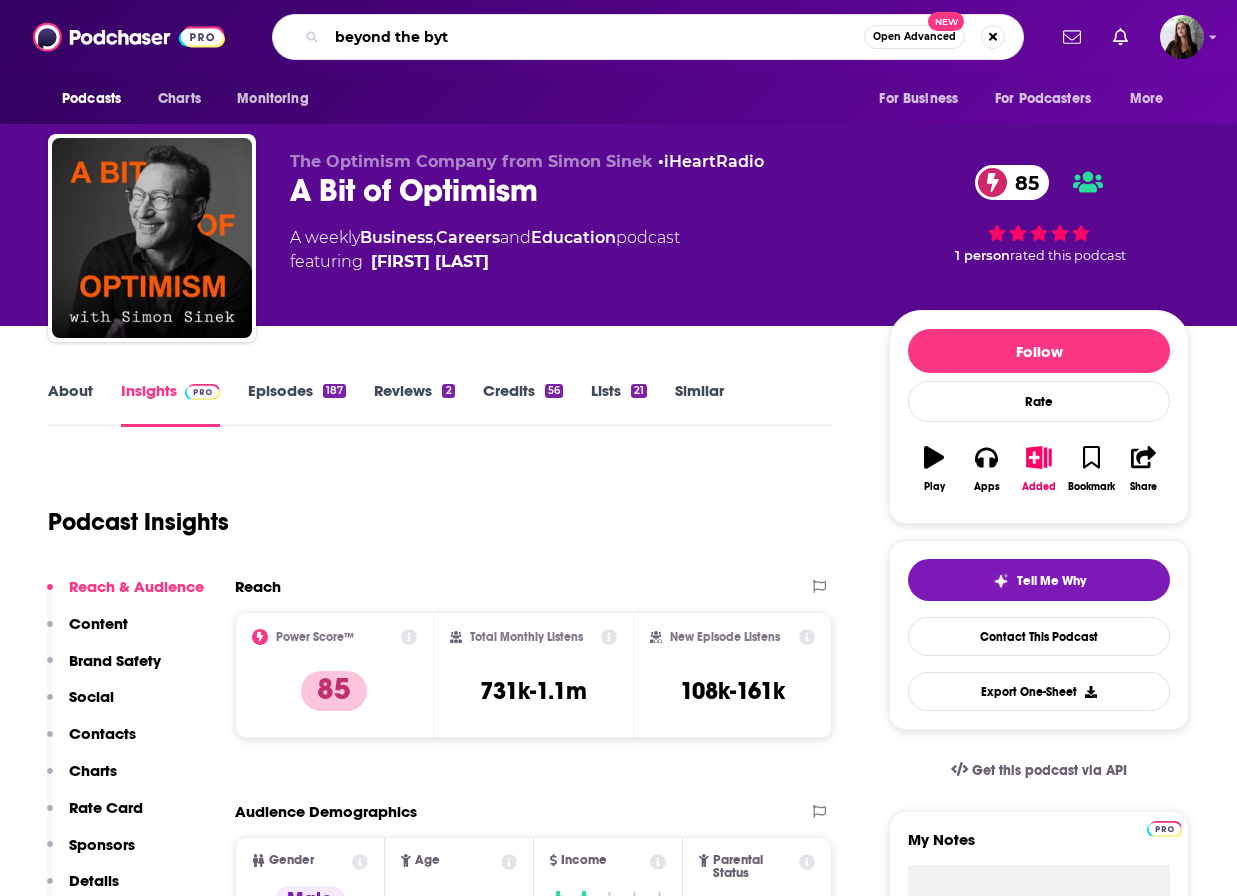 type on "beyond the byte" 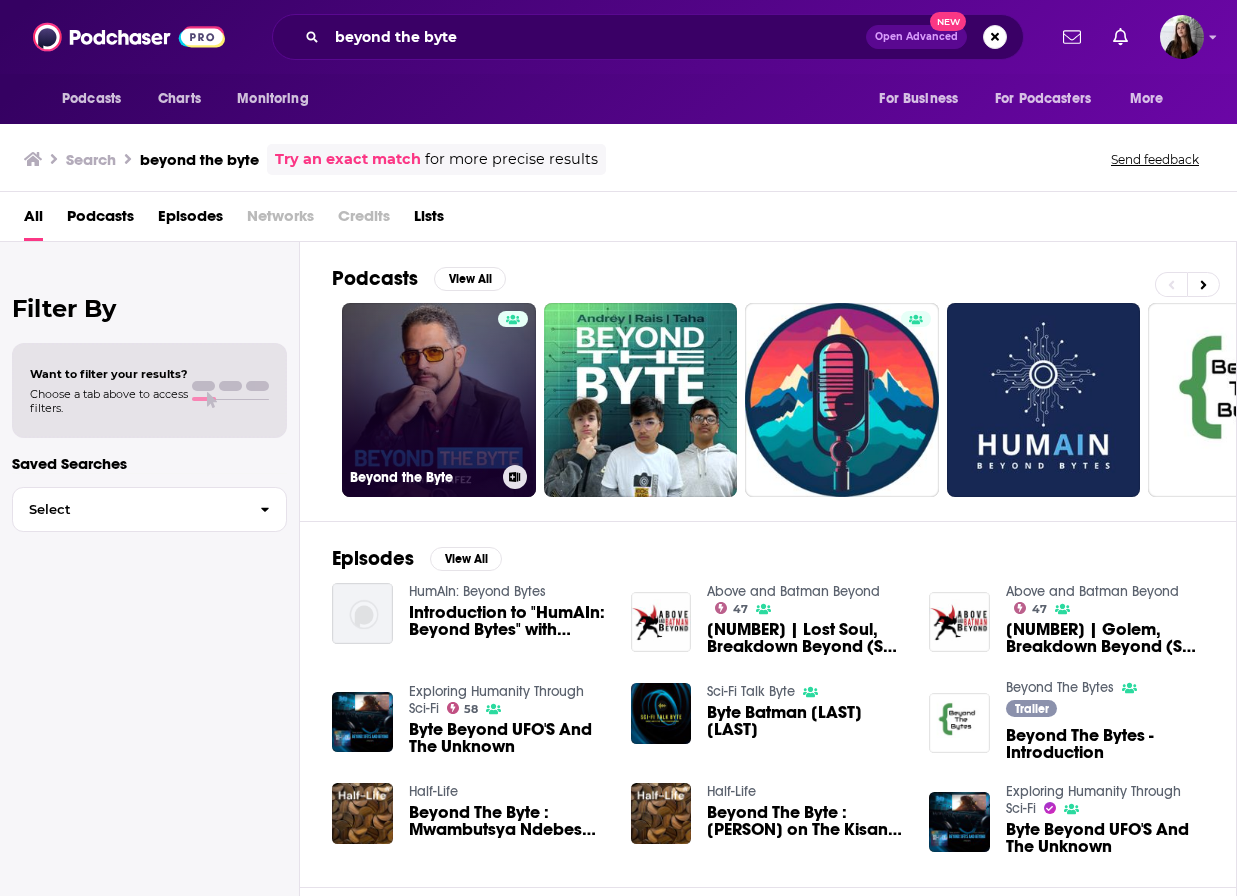 click on "Beyond the Byte" at bounding box center [439, 400] 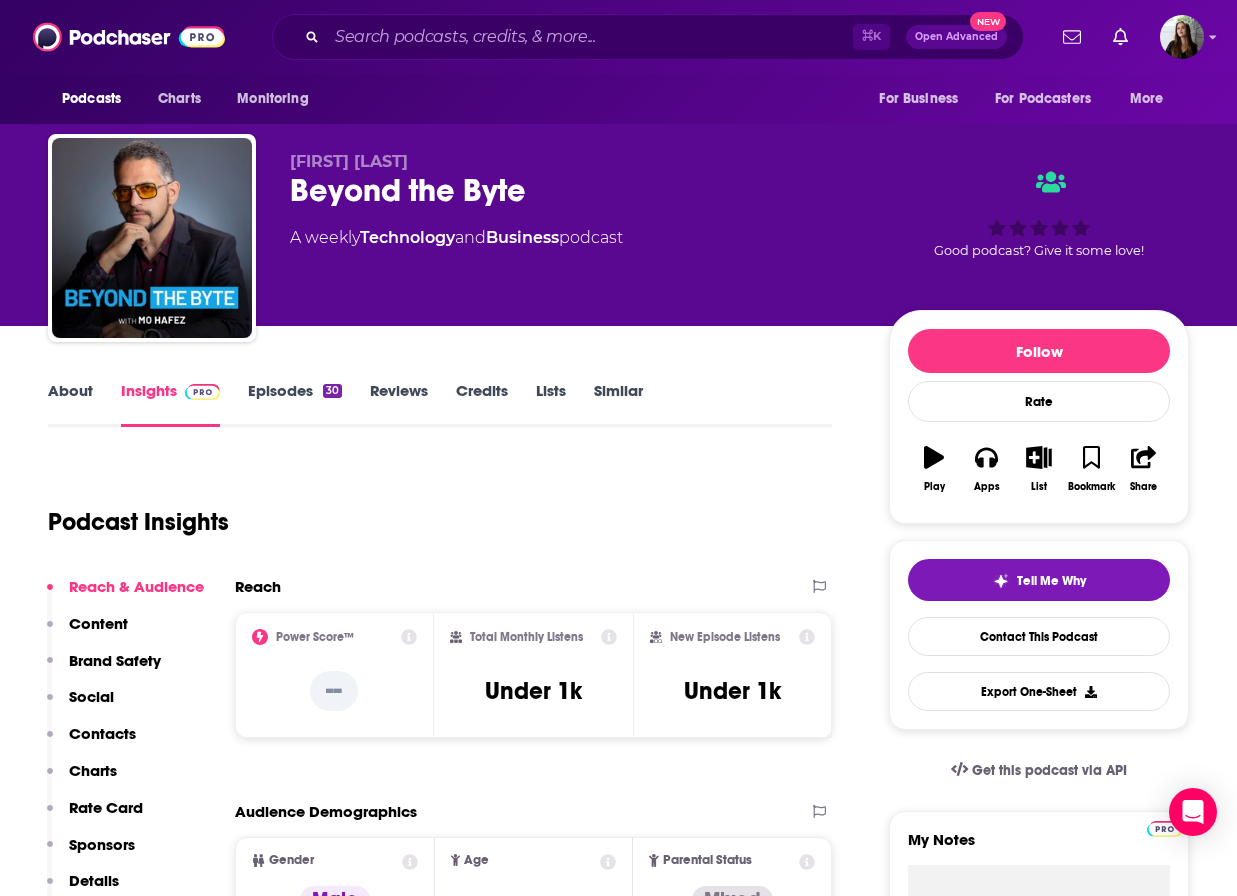 click on "Credits" at bounding box center (482, 404) 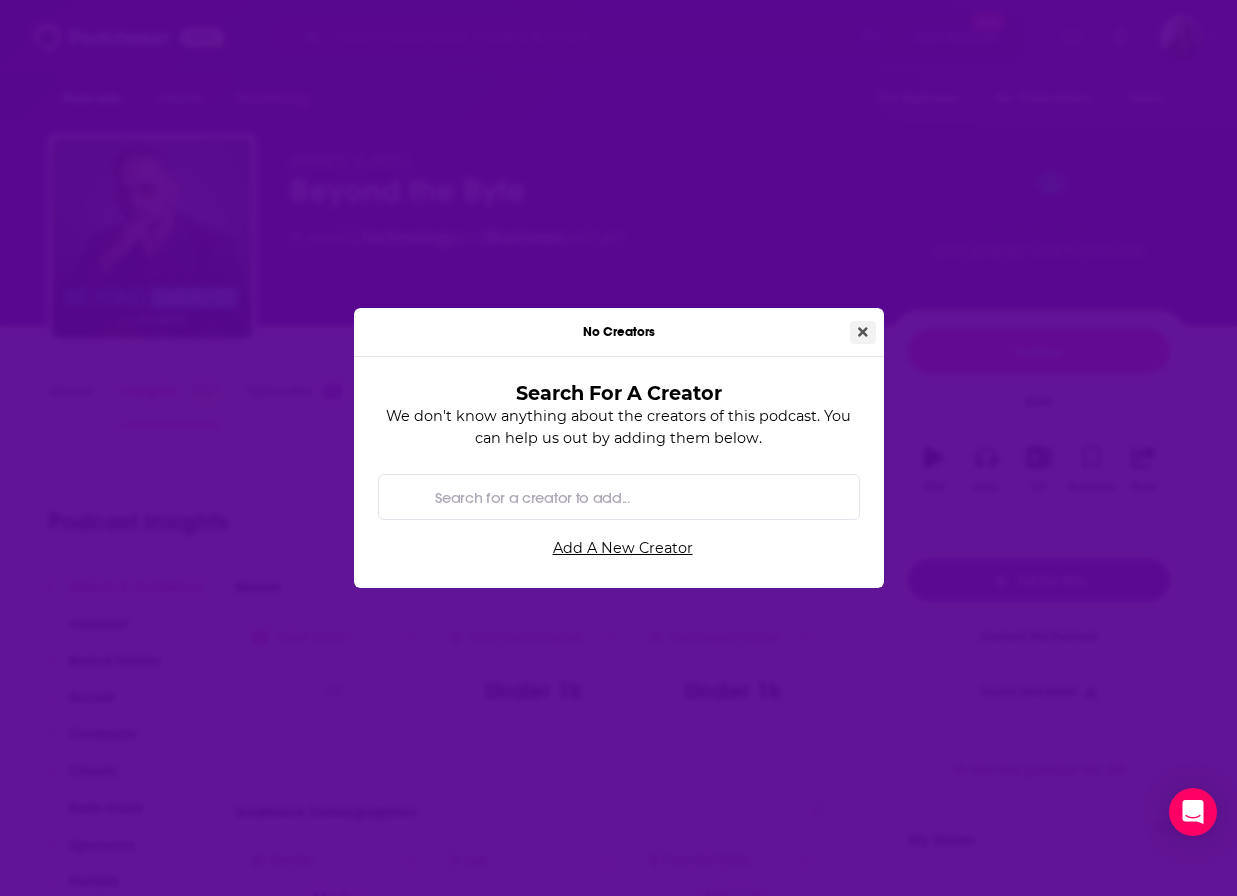 click 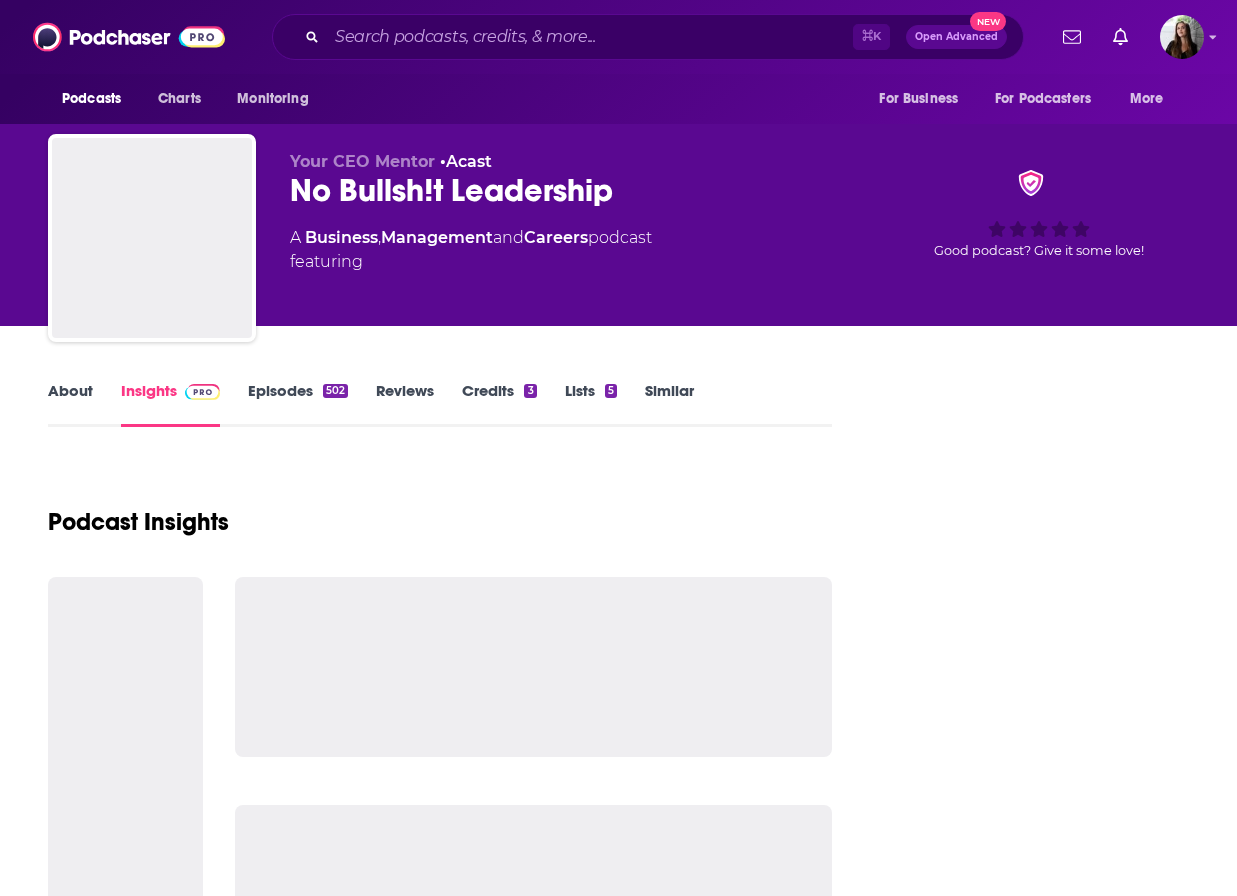 scroll, scrollTop: 0, scrollLeft: 0, axis: both 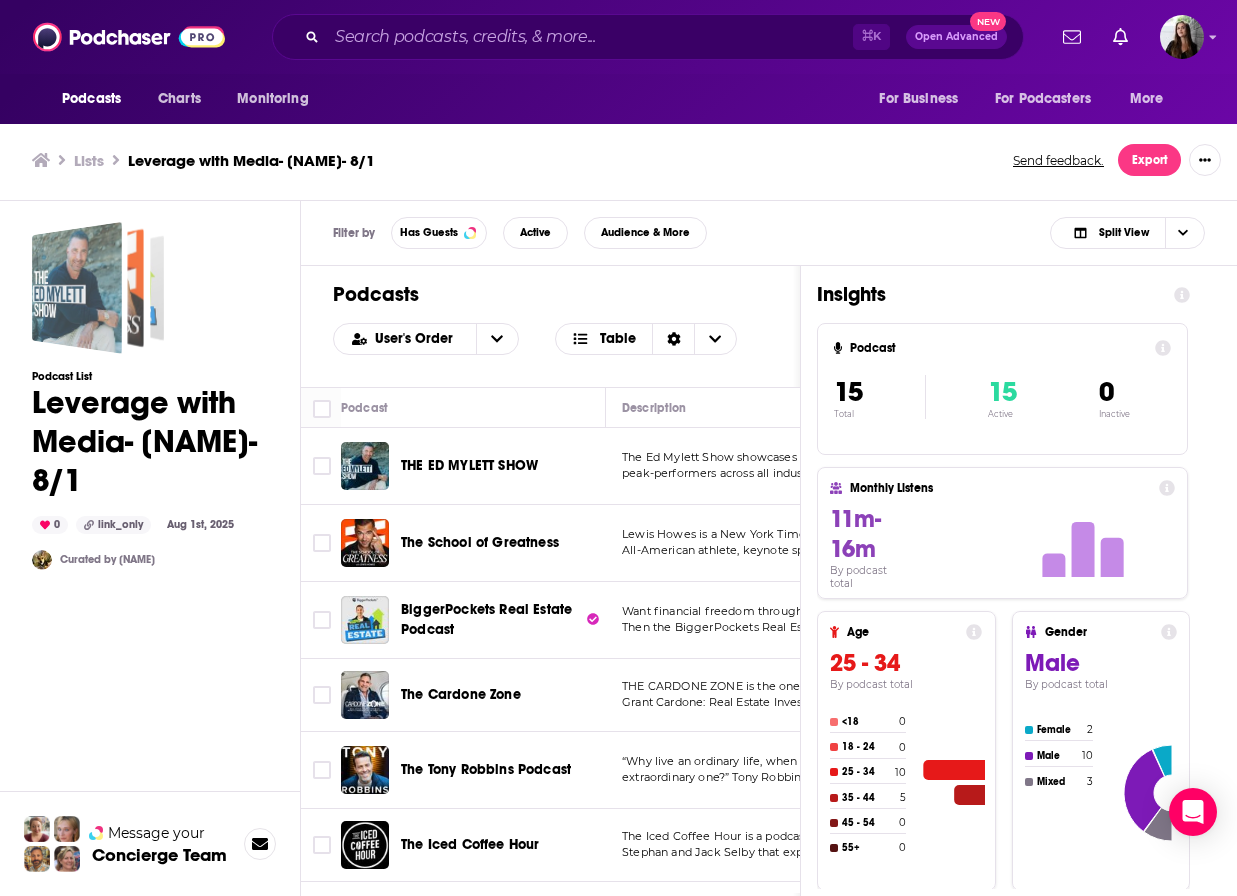 click at bounding box center (77, 288) 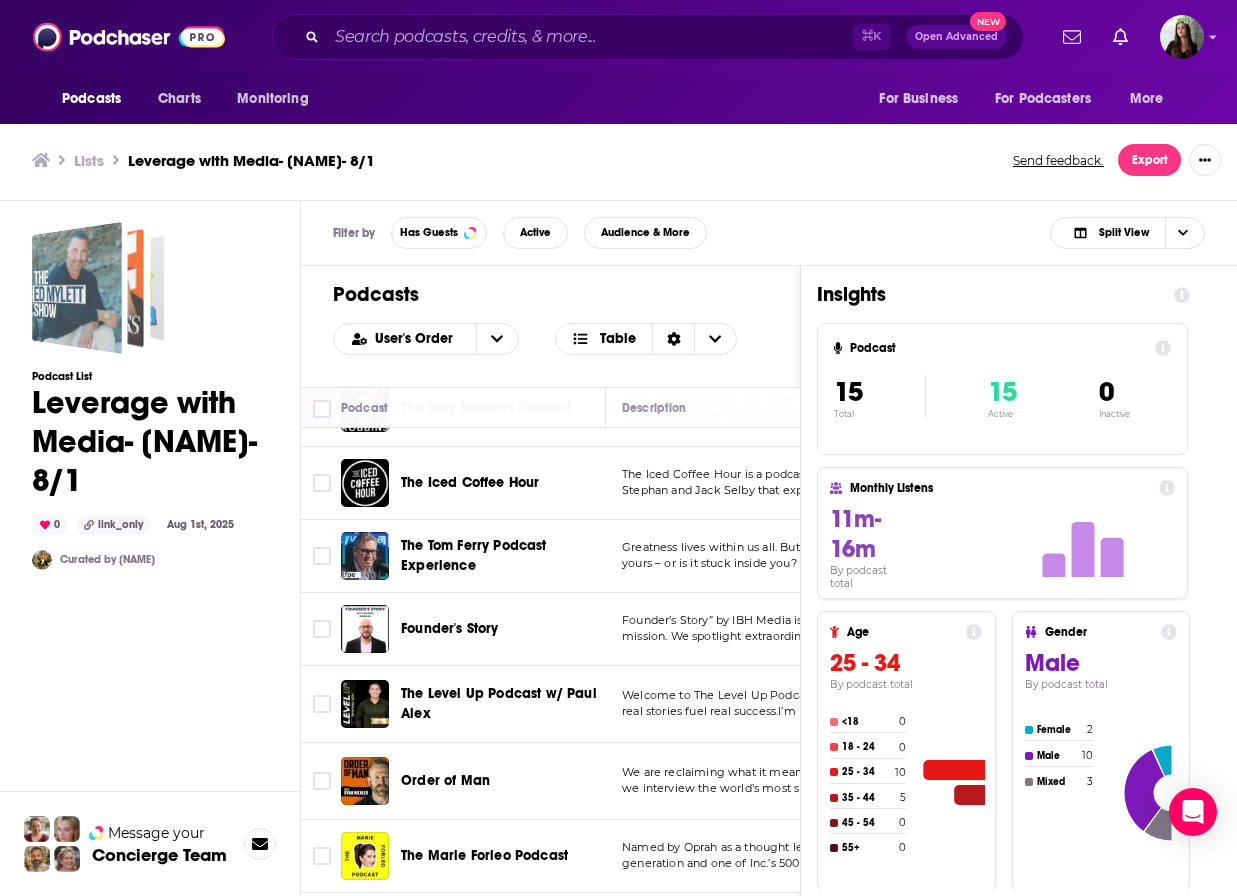 scroll, scrollTop: 363, scrollLeft: 0, axis: vertical 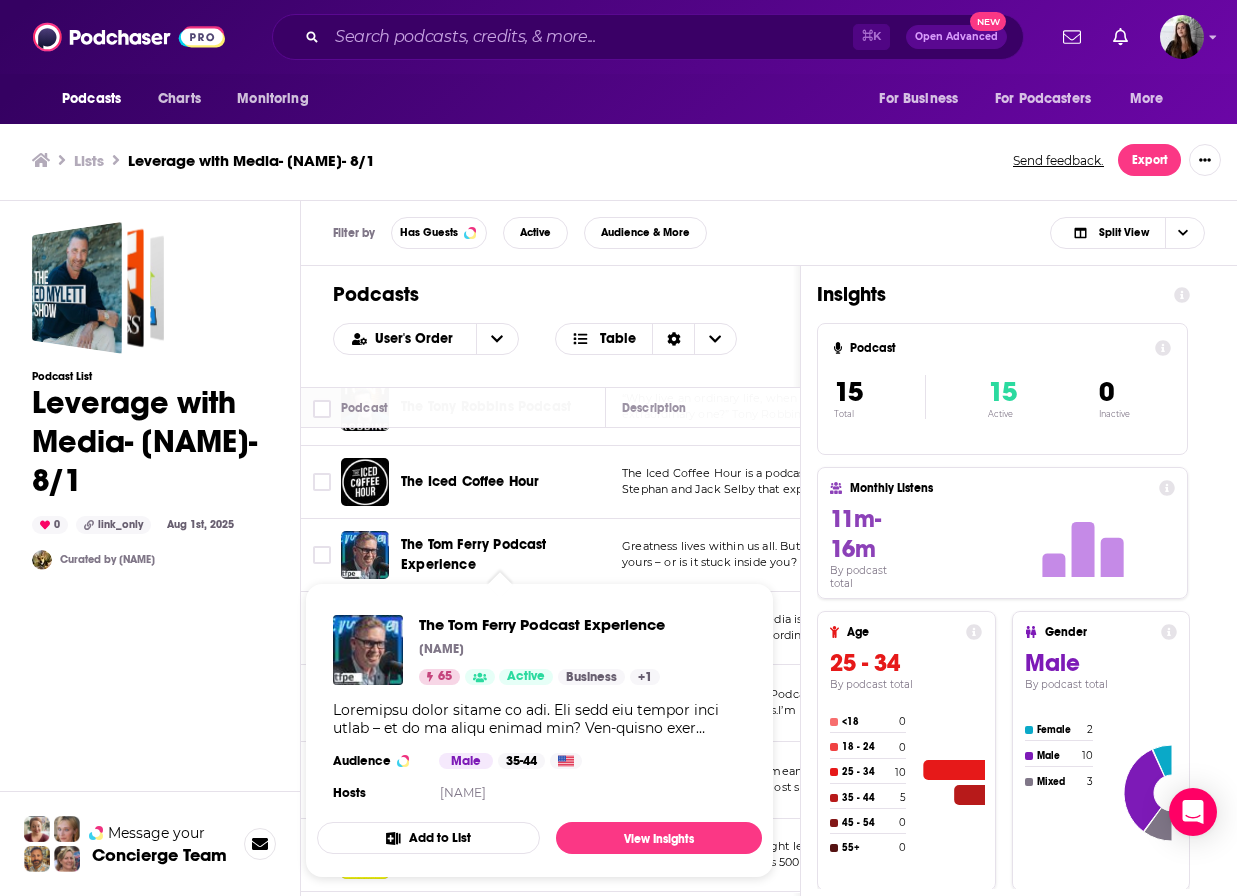 click on "The Tom Ferry Podcast Experience" at bounding box center [474, 554] 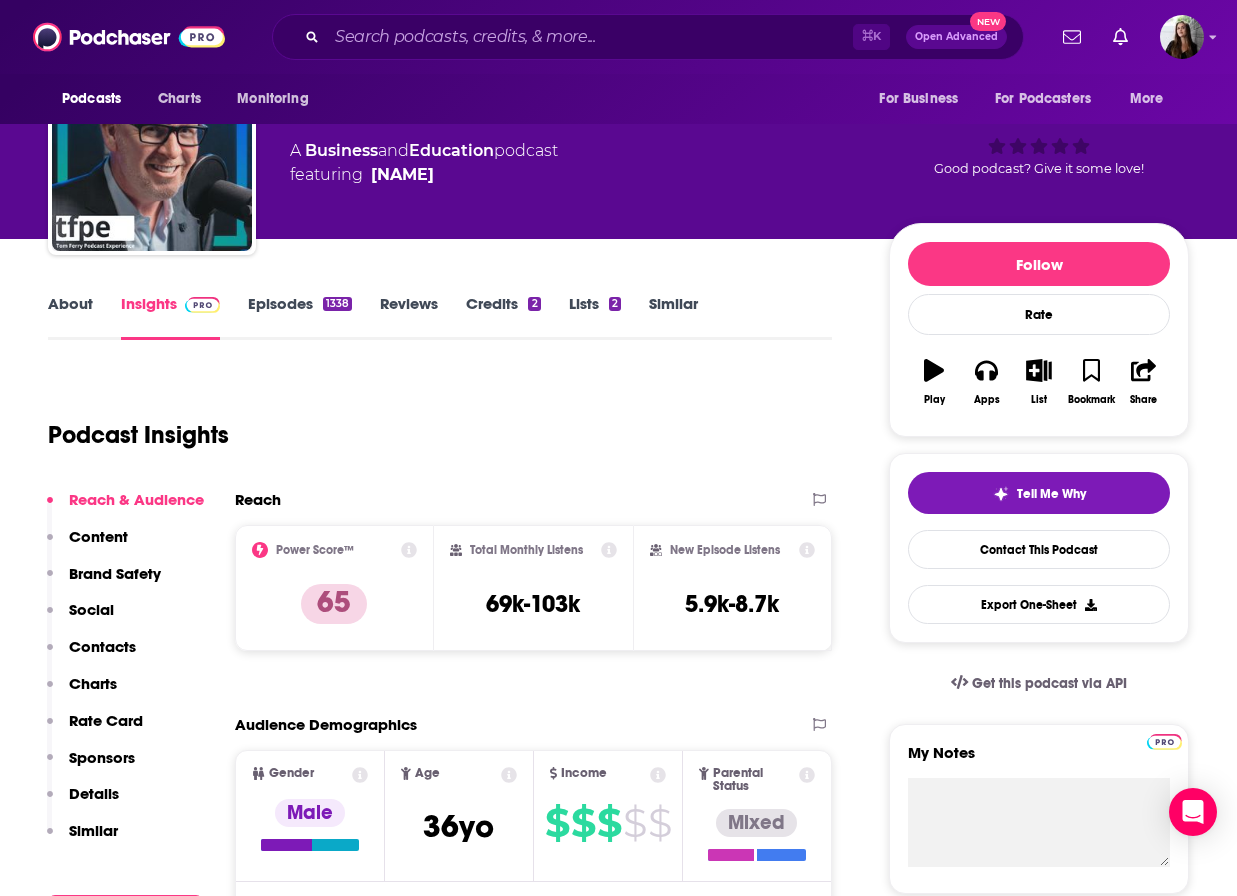 scroll, scrollTop: 0, scrollLeft: 0, axis: both 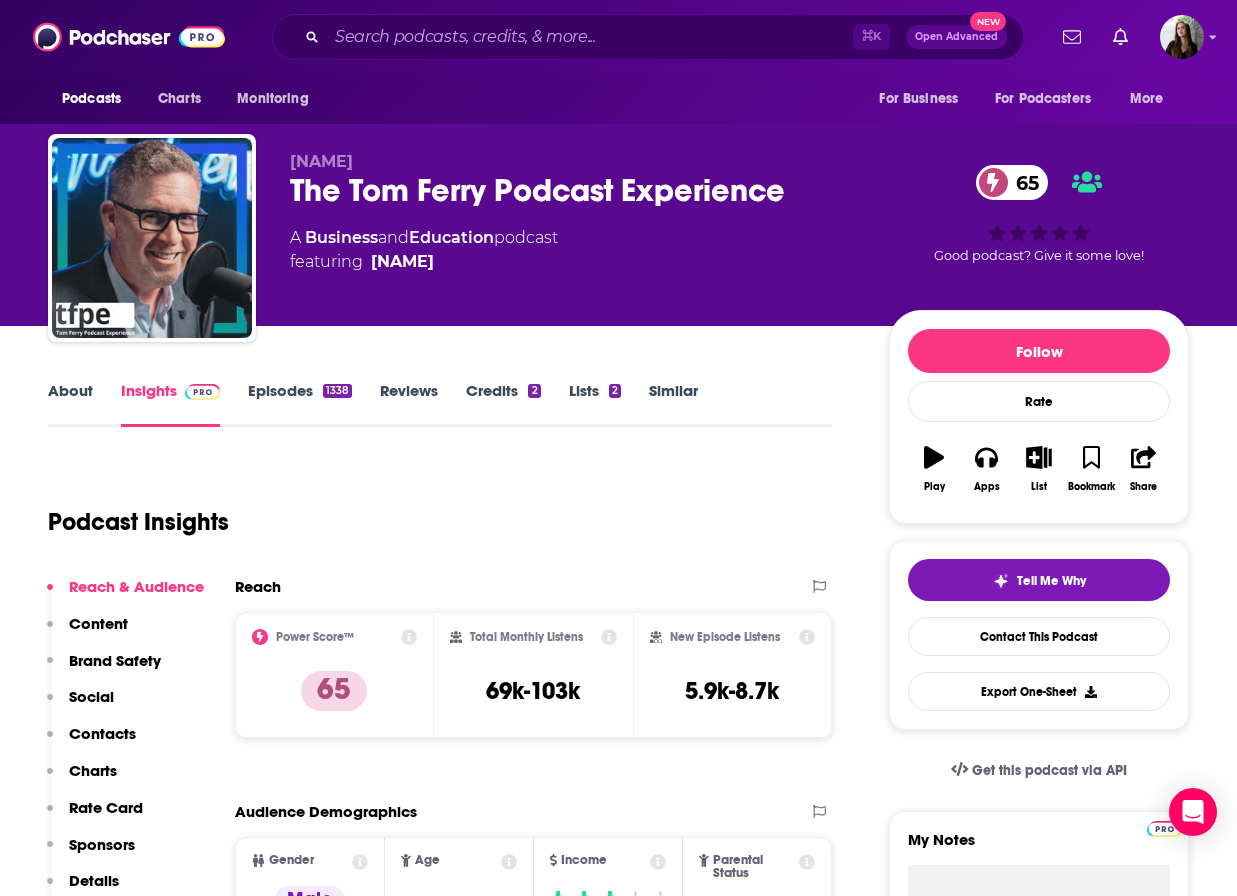 click on "The Tom Ferry Podcast Experience 65" at bounding box center (573, 190) 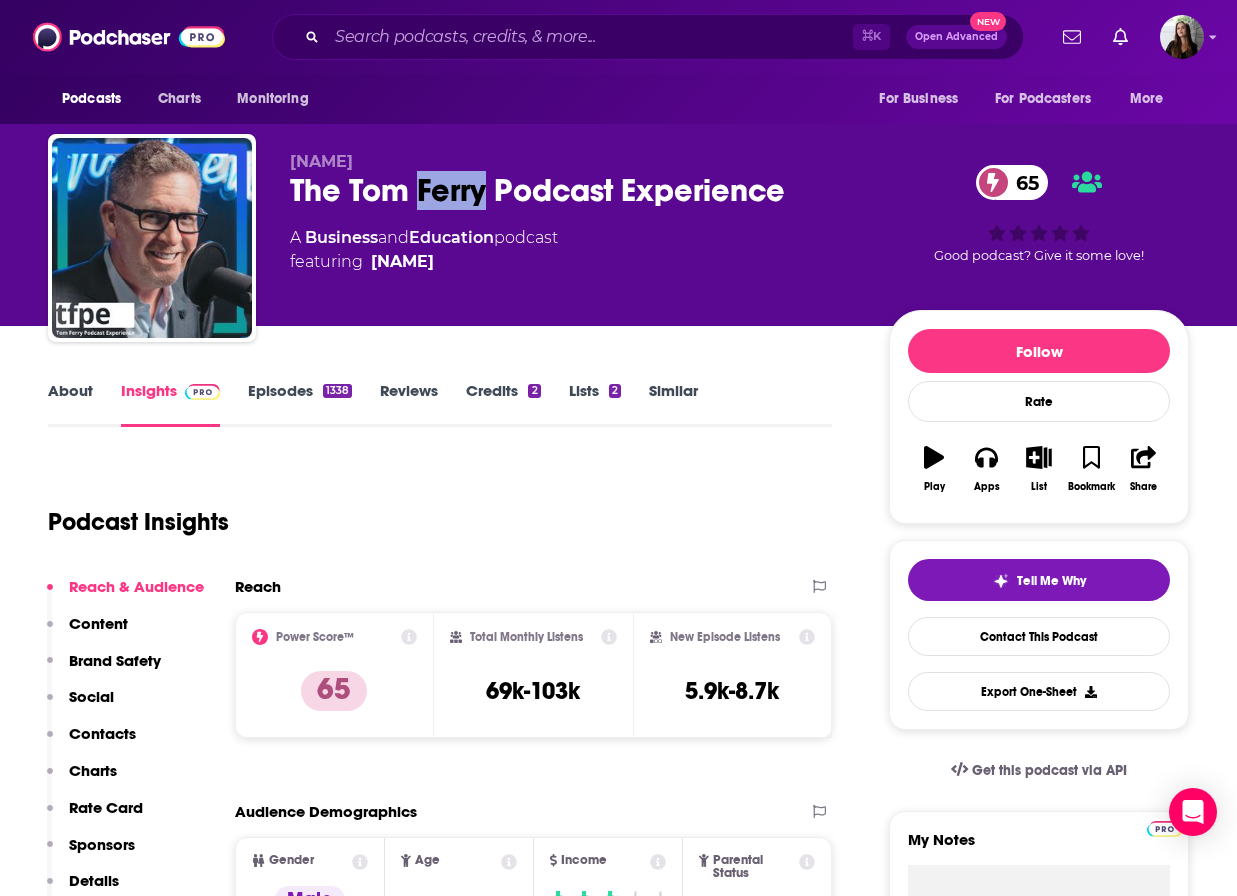 click on "The Tom Ferry Podcast Experience 65" at bounding box center (573, 190) 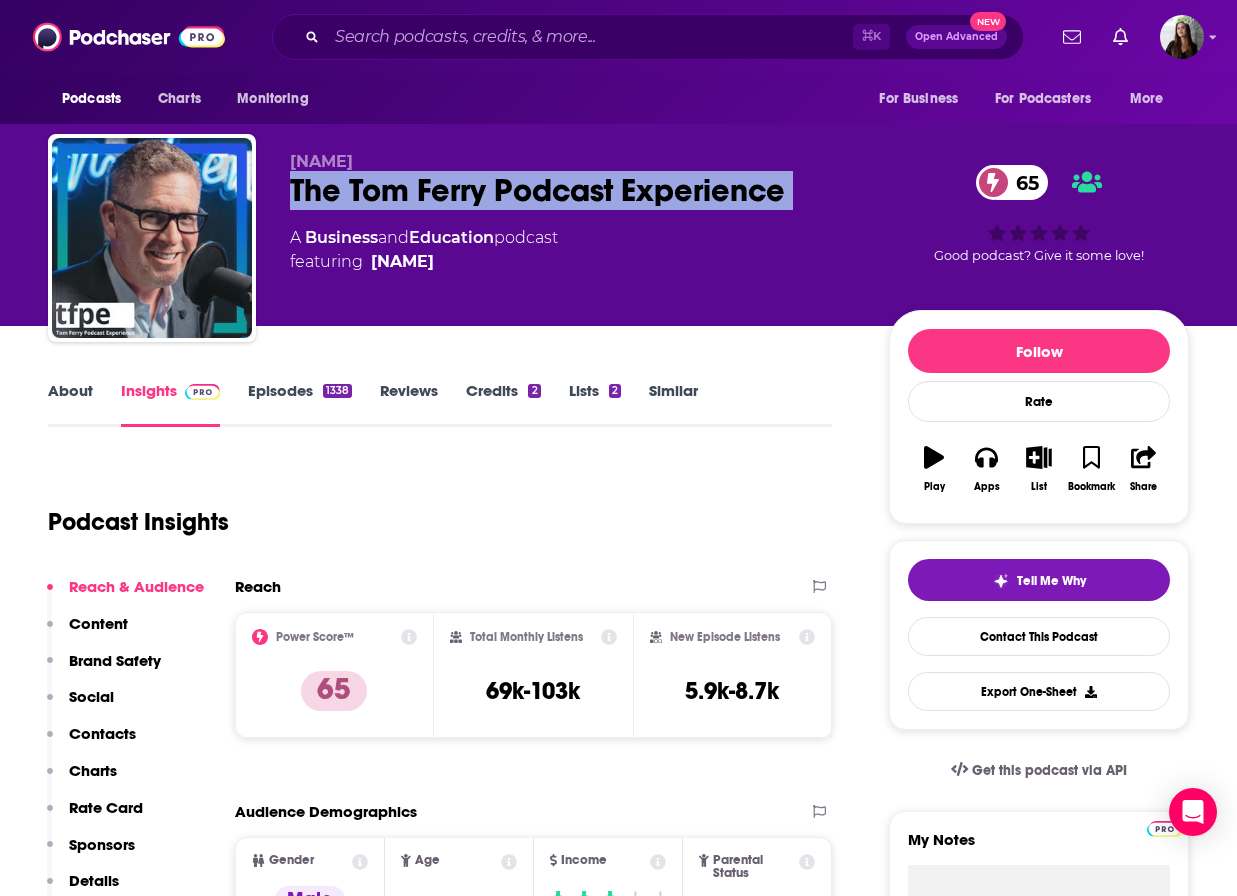 click on "The Tom Ferry Podcast Experience 65" at bounding box center [573, 190] 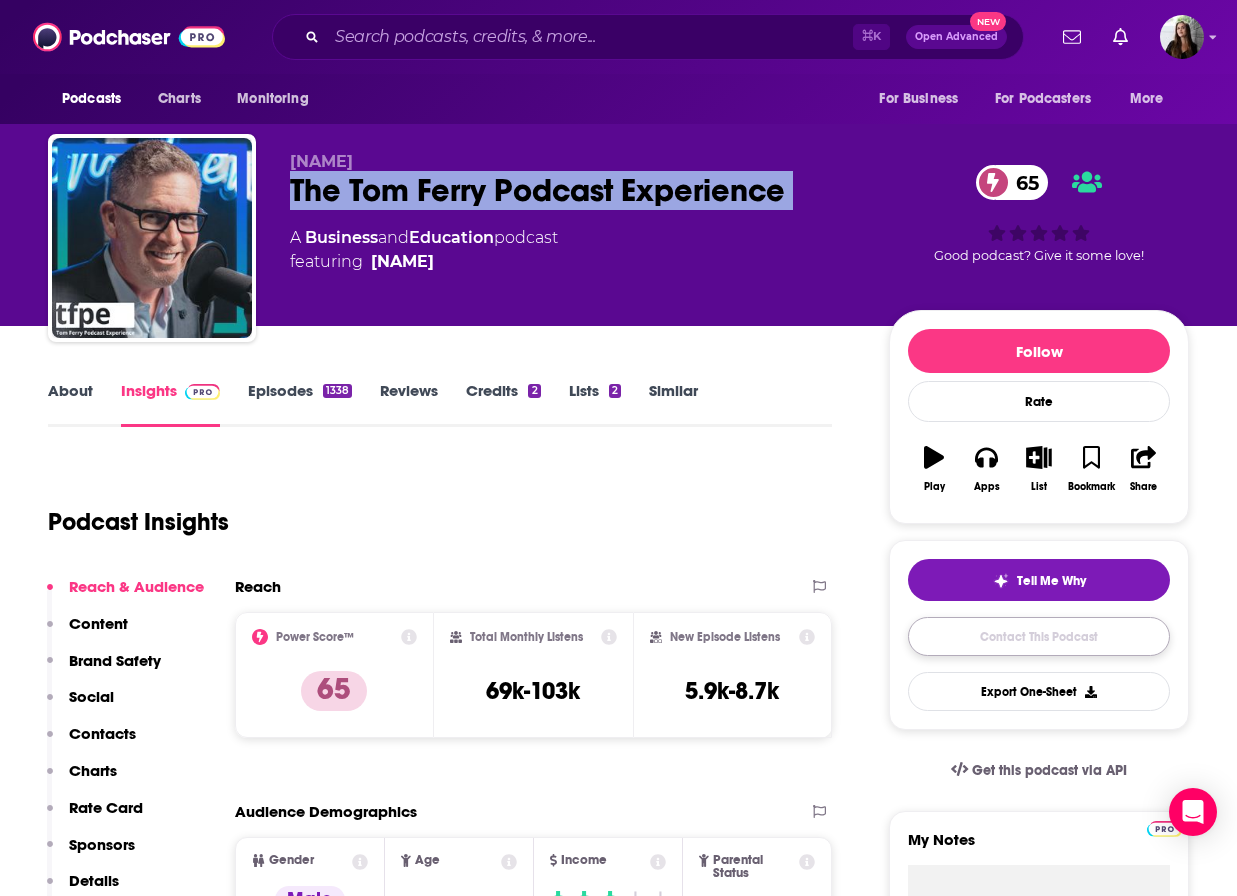click on "Contact This Podcast" at bounding box center [1039, 636] 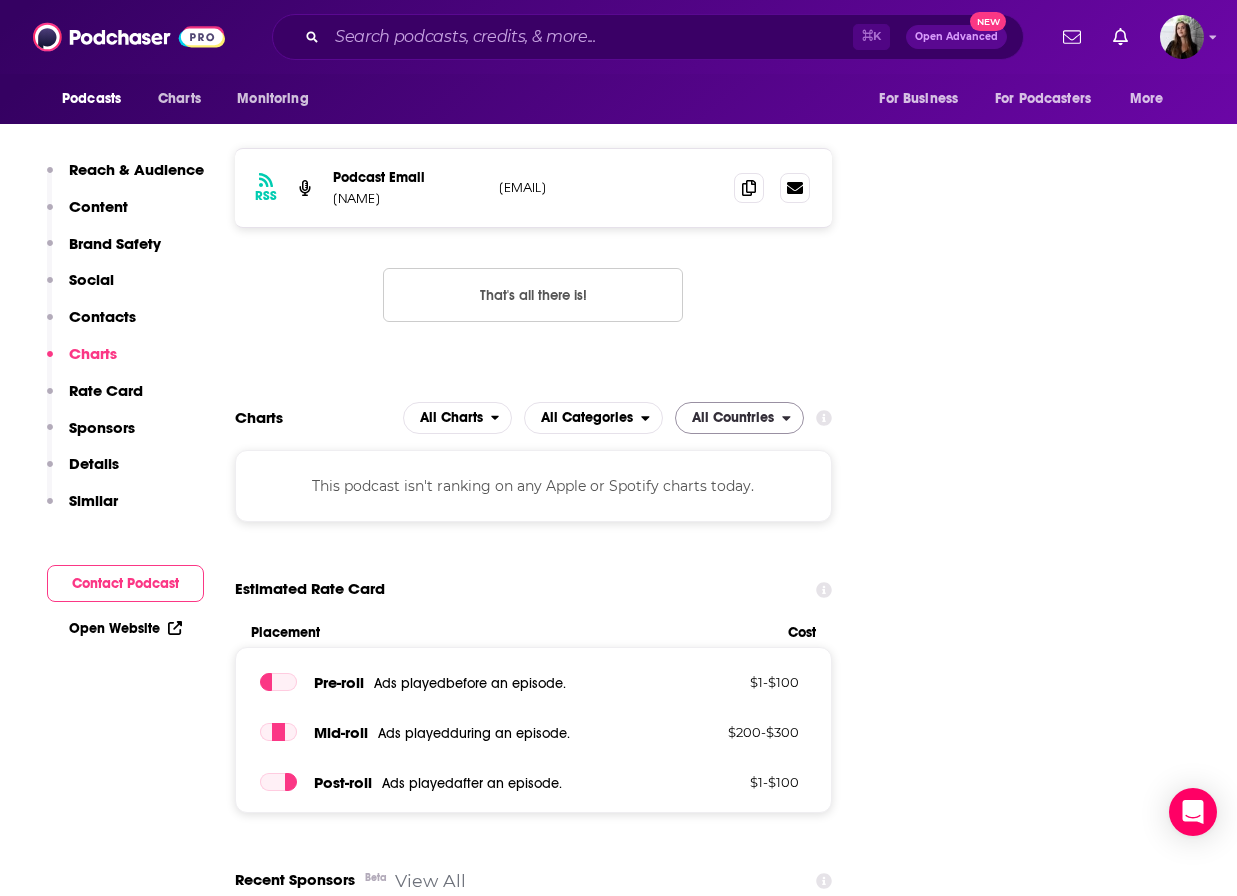 scroll, scrollTop: 2346, scrollLeft: 0, axis: vertical 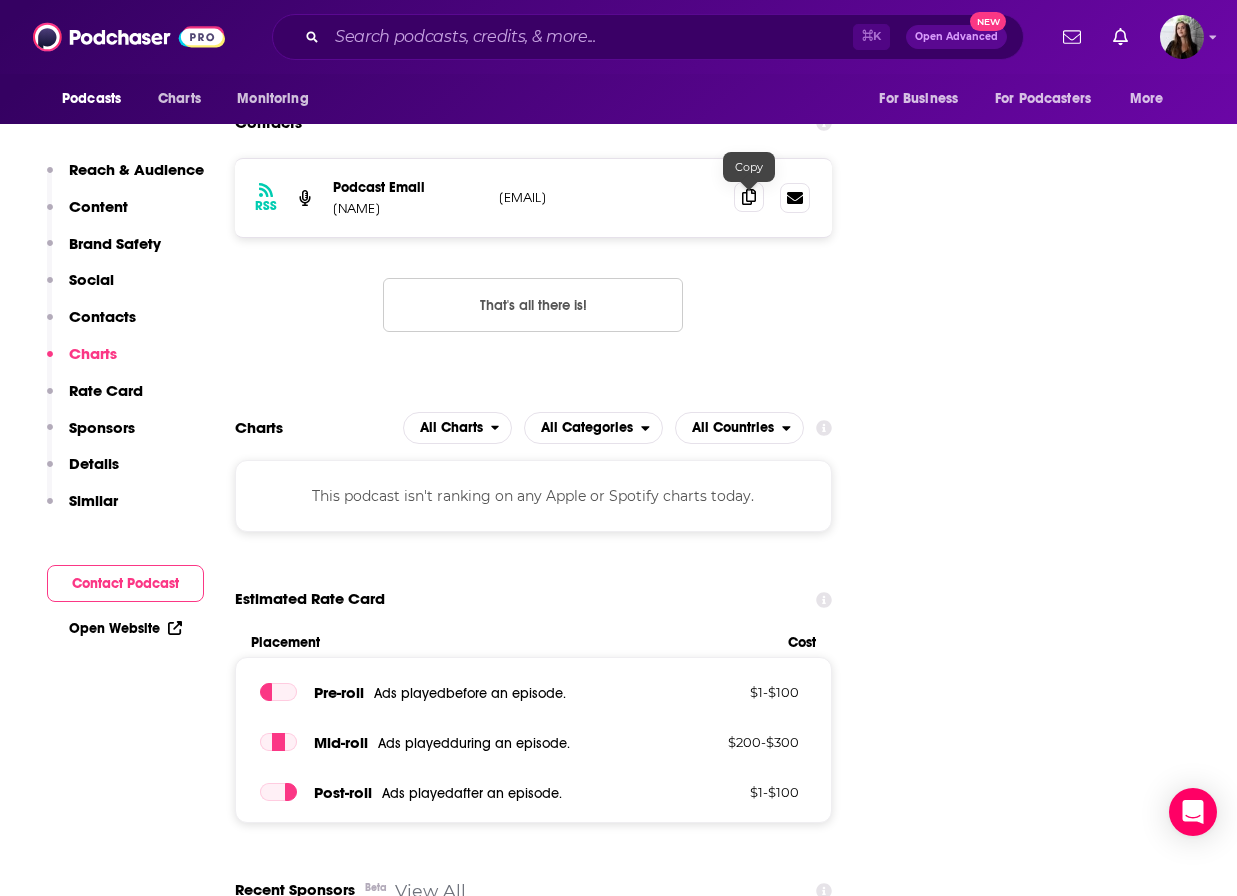 click 